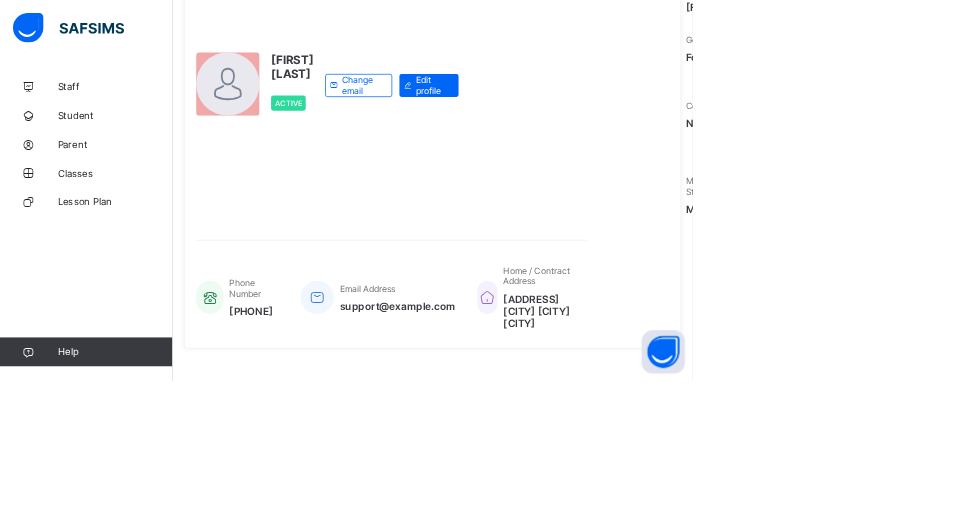 scroll, scrollTop: 207, scrollLeft: 0, axis: vertical 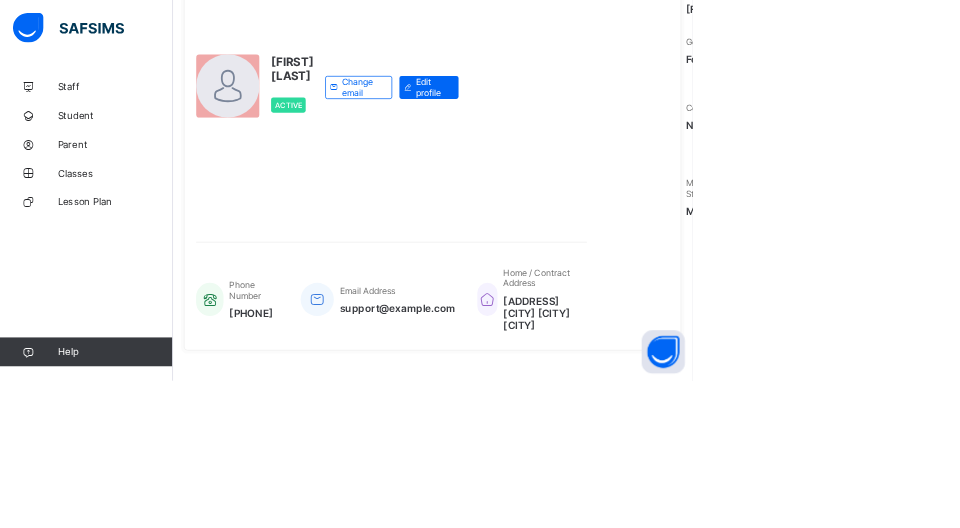 click on "Classes" at bounding box center (120, 240) 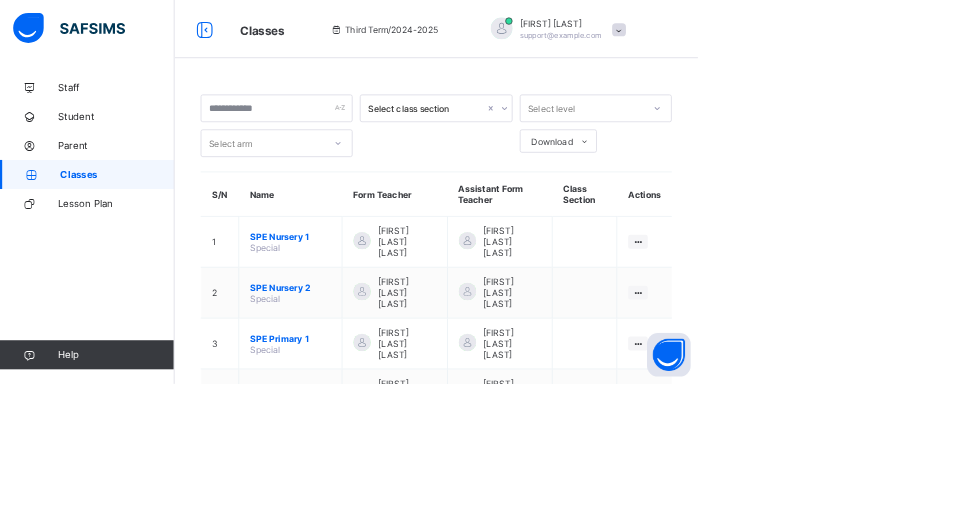 scroll, scrollTop: 255, scrollLeft: 0, axis: vertical 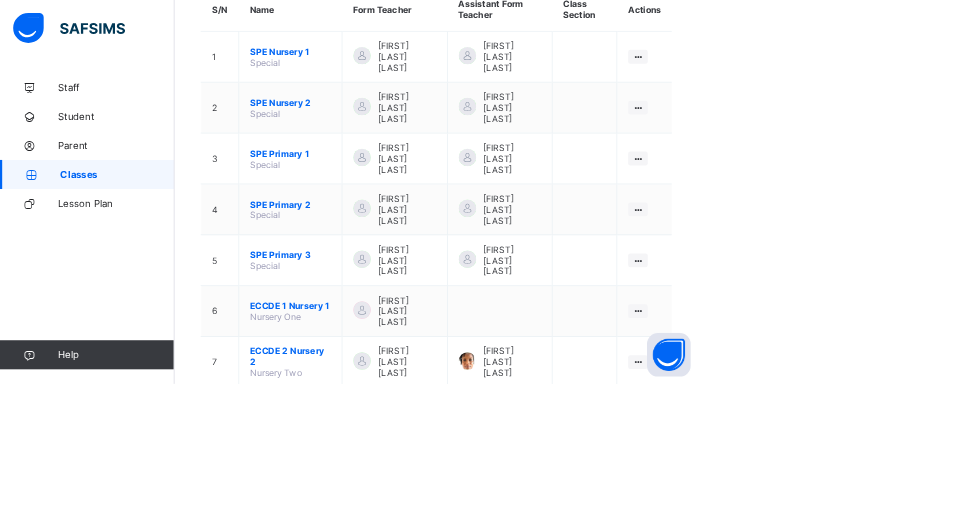 click on "ECCDE 1   Nursery 1" at bounding box center (399, 420) 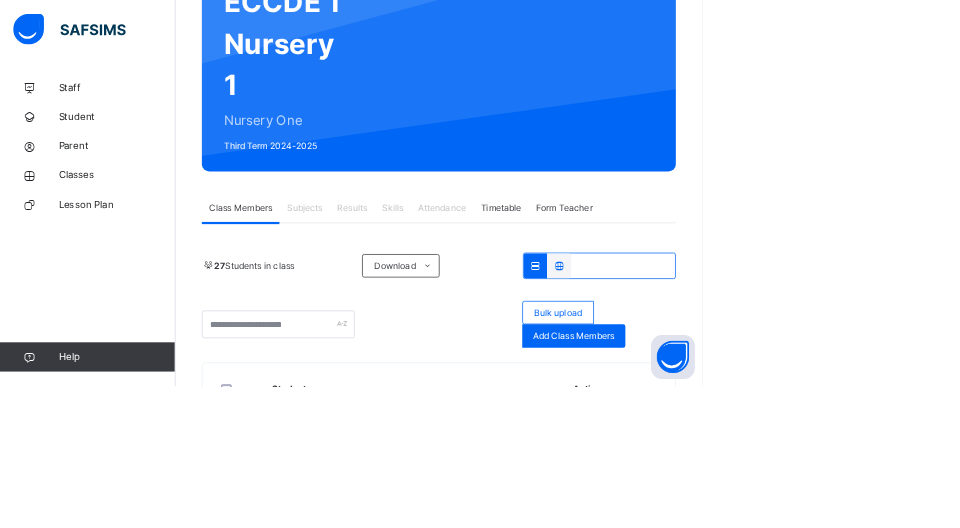 scroll, scrollTop: 220, scrollLeft: 0, axis: vertical 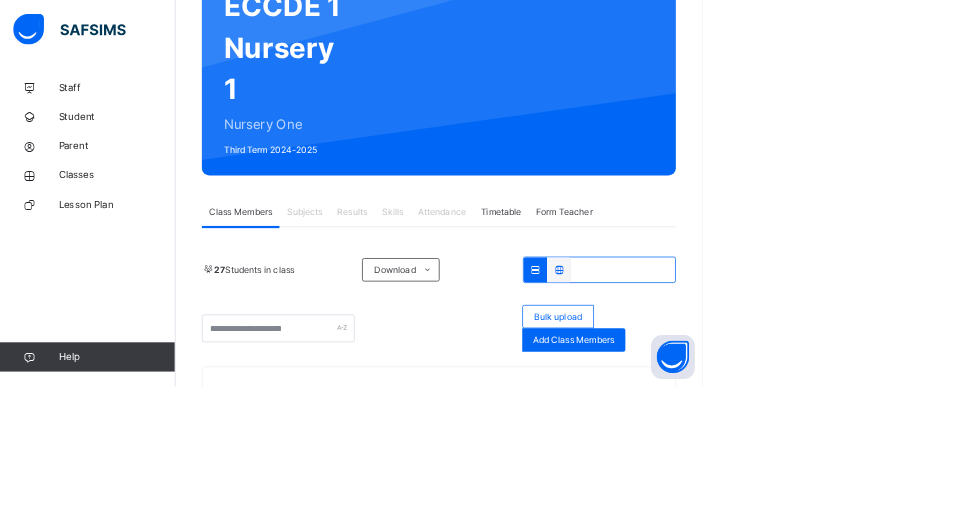 click on "Results" at bounding box center (481, 290) 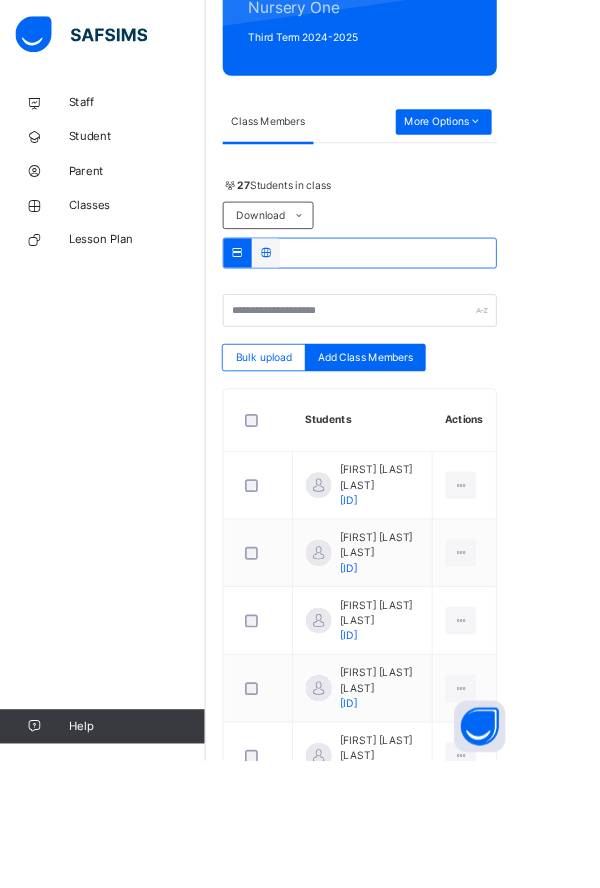 scroll, scrollTop: 359, scrollLeft: 0, axis: vertical 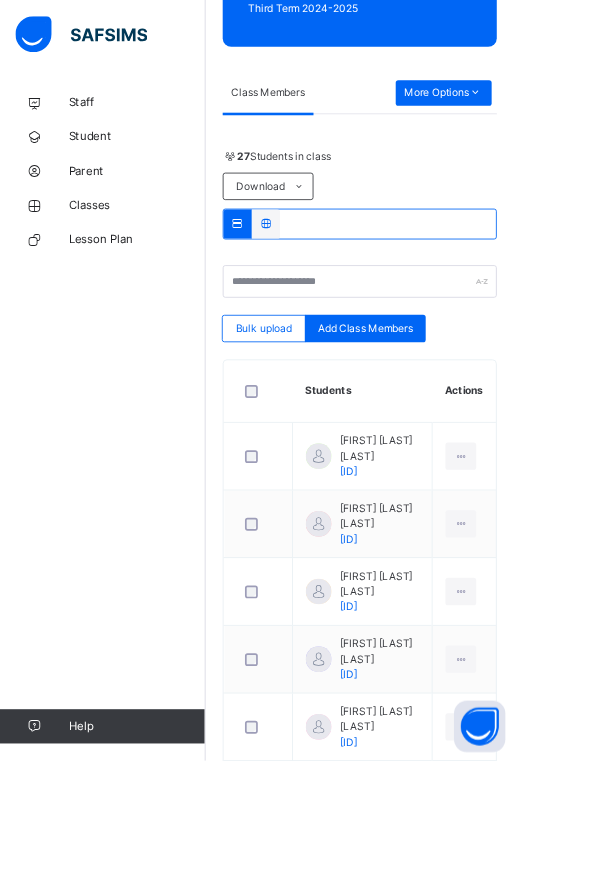 click on "Classes" at bounding box center (160, 240) 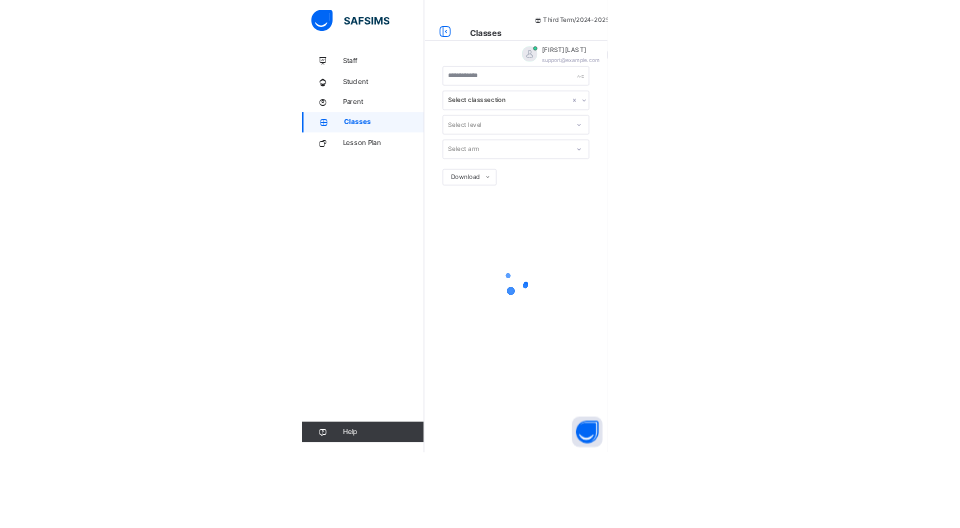 scroll, scrollTop: 0, scrollLeft: 0, axis: both 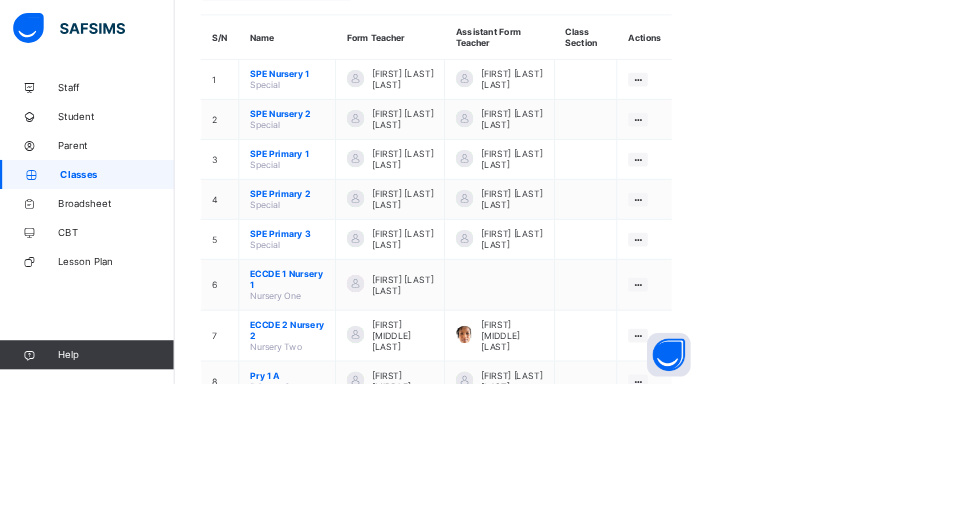 click on "ECCDE 1   Nursery 1" at bounding box center (395, 384) 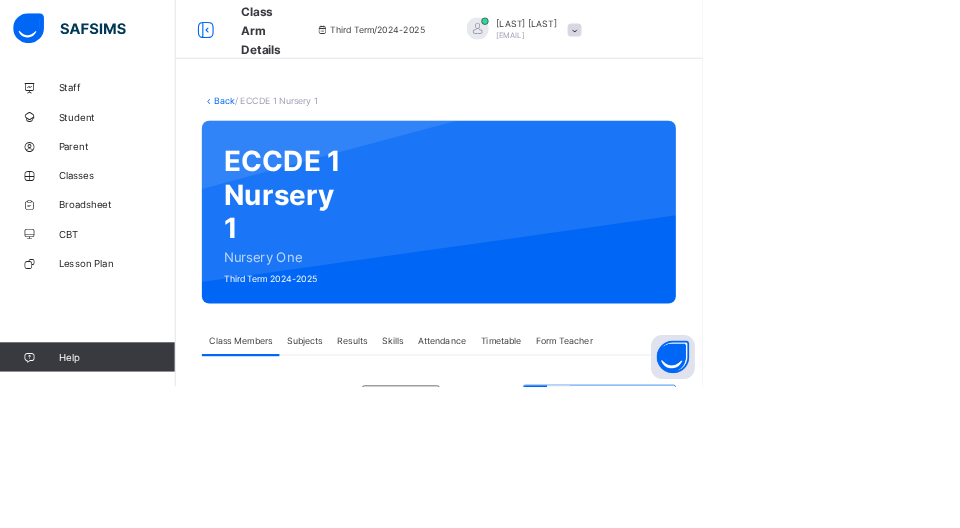 scroll, scrollTop: 184, scrollLeft: 0, axis: vertical 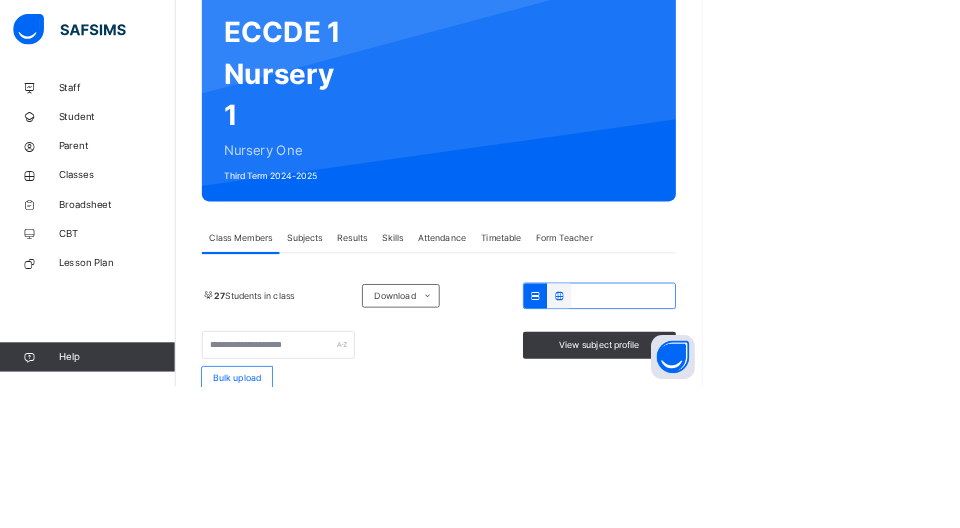 click on "Results" at bounding box center (481, 326) 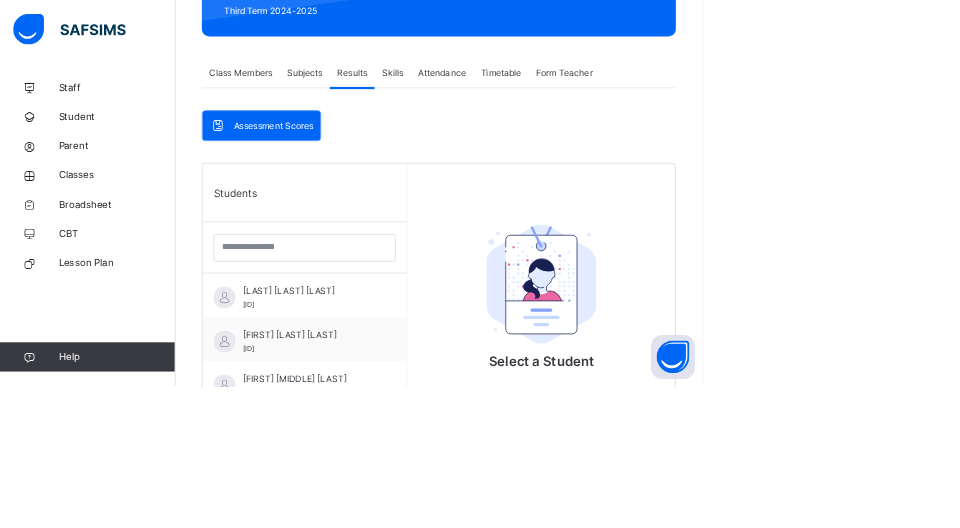 scroll, scrollTop: 420, scrollLeft: 0, axis: vertical 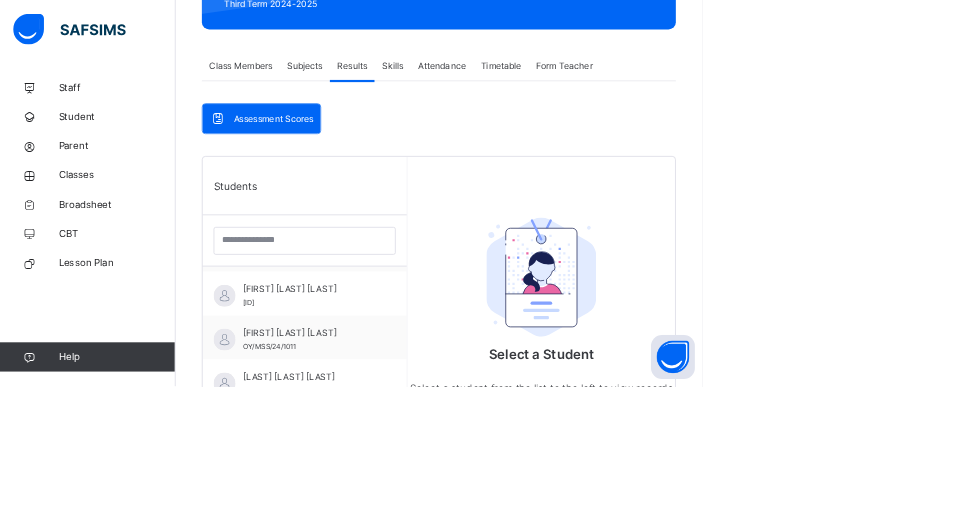 click on "[FIRST] [LAST] [LAST] OY/MSS/24/1011" at bounding box center (421, 464) 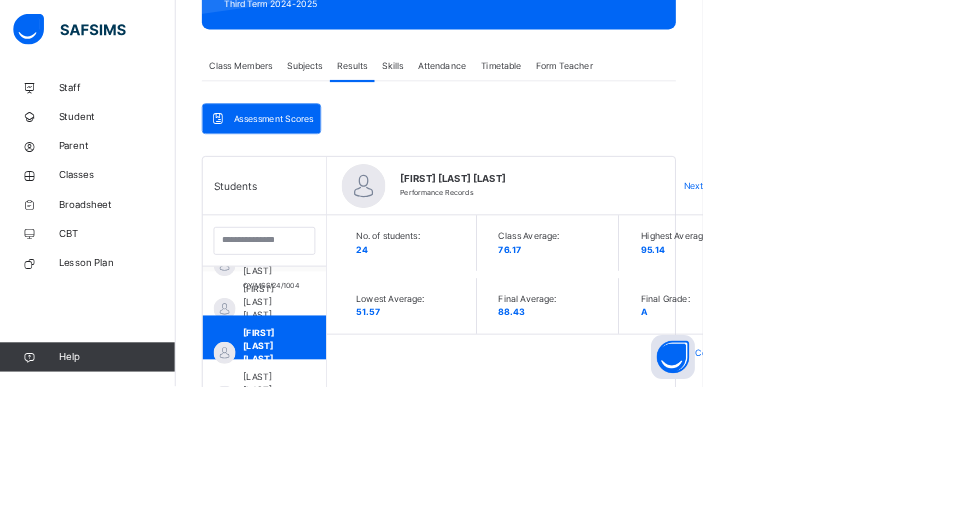 scroll, scrollTop: 1200, scrollLeft: 0, axis: vertical 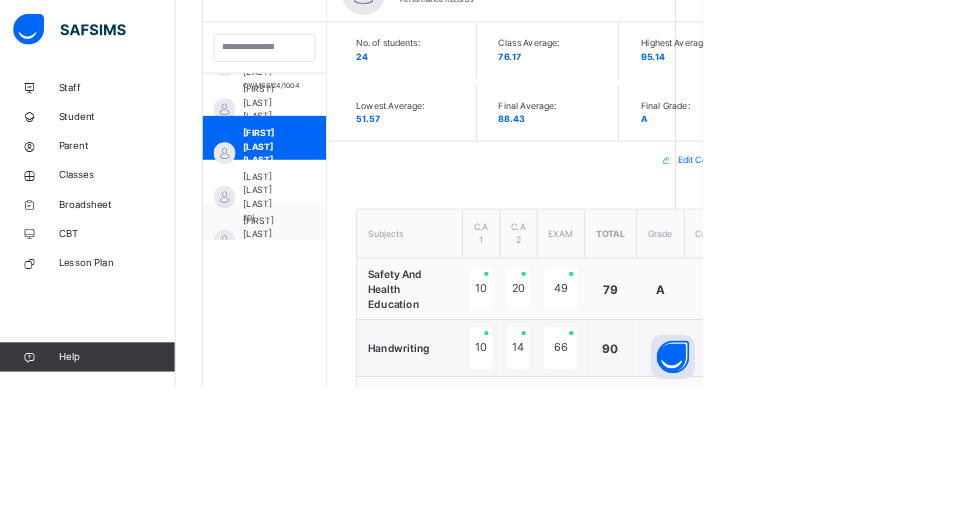 click on "[LAST] [LAST] [LAST]" at bounding box center (366, 261) 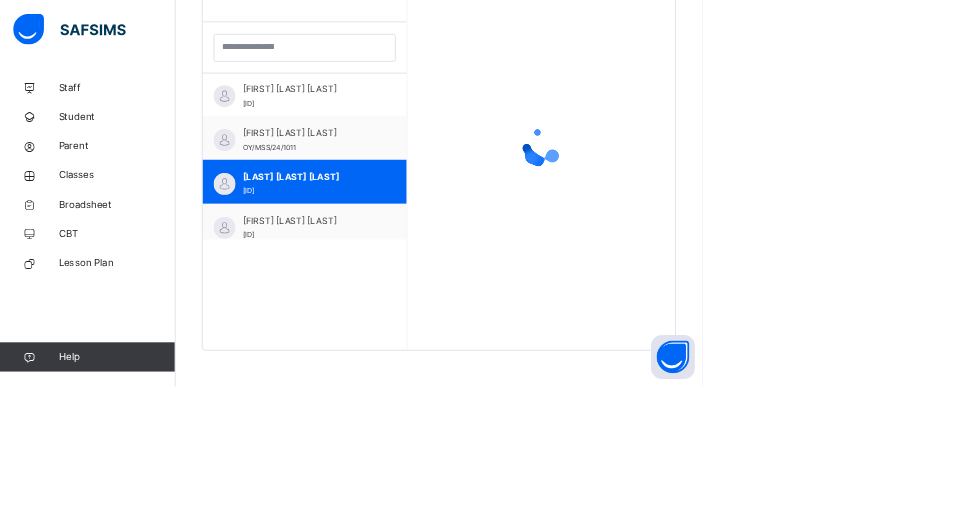 scroll, scrollTop: 501, scrollLeft: 0, axis: vertical 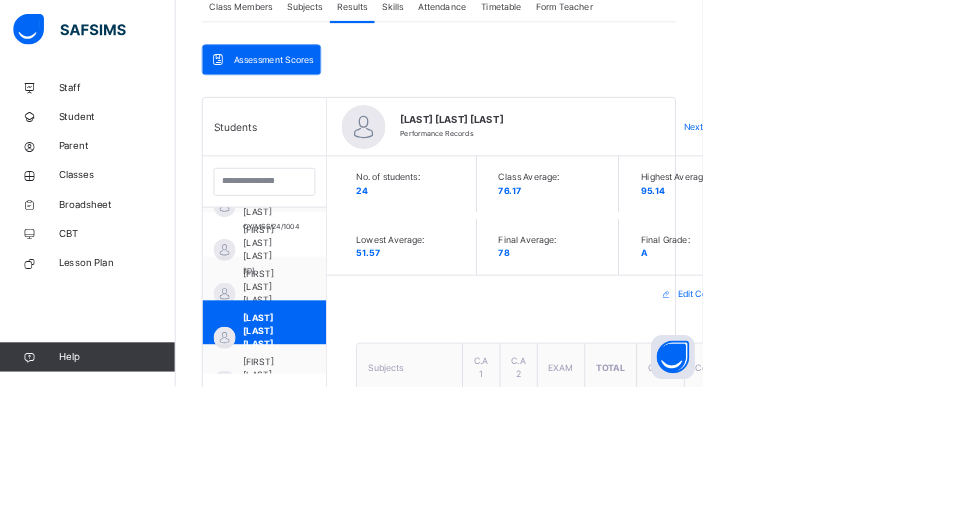 type on "**********" 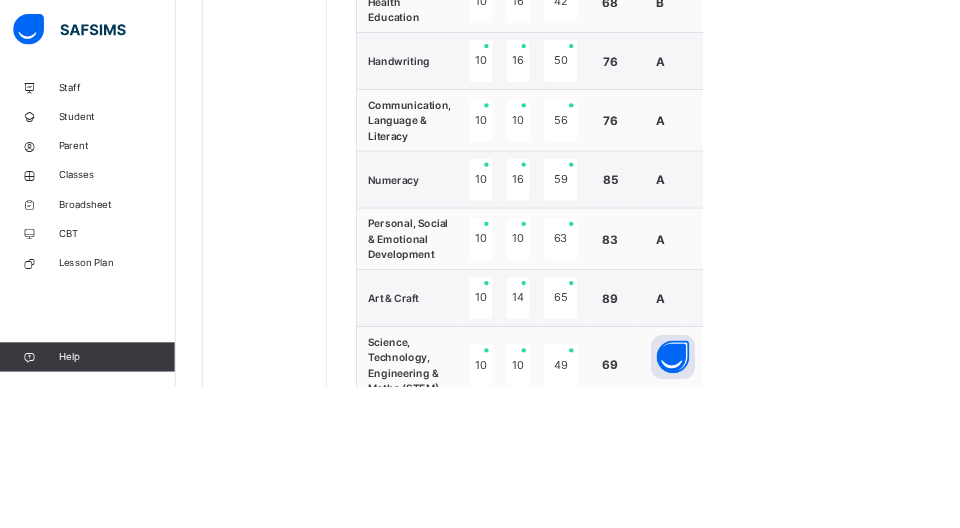 scroll, scrollTop: 962, scrollLeft: 0, axis: vertical 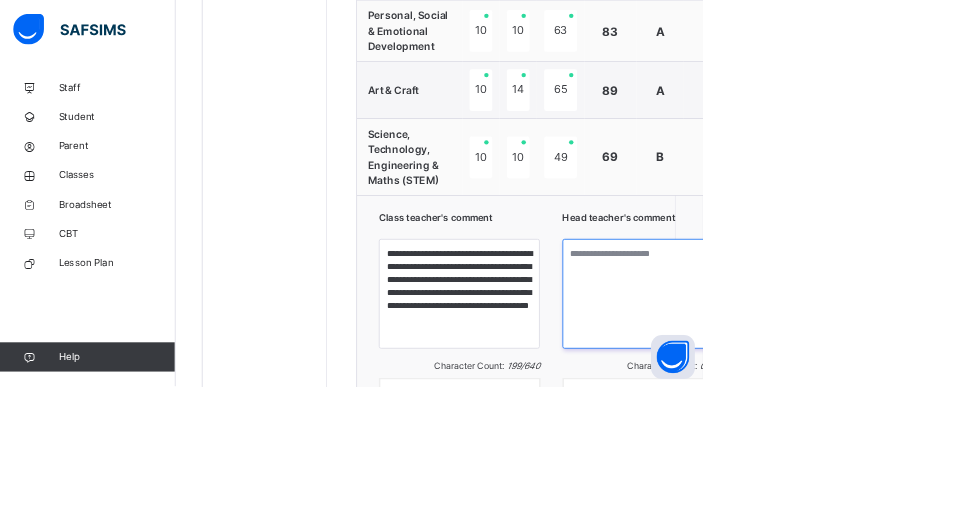 click at bounding box center (879, 401) 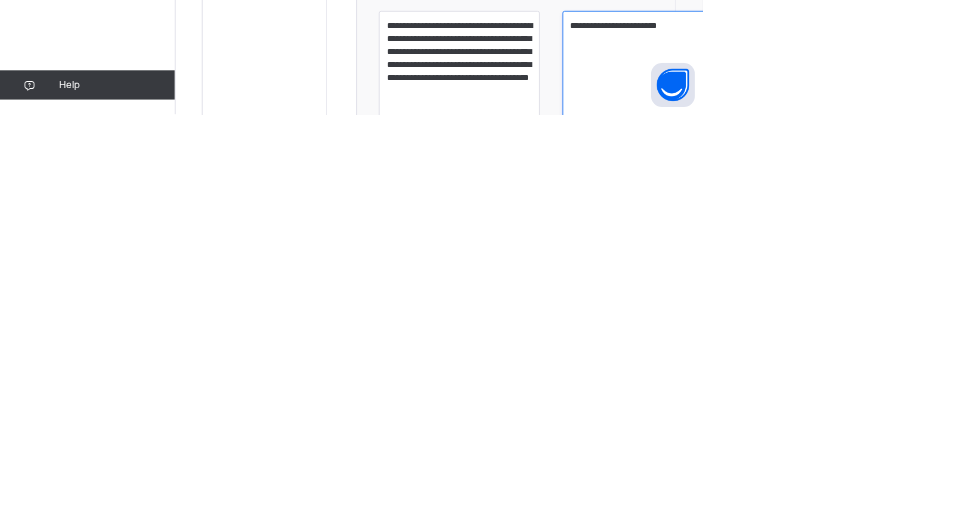 scroll, scrollTop: 1316, scrollLeft: 0, axis: vertical 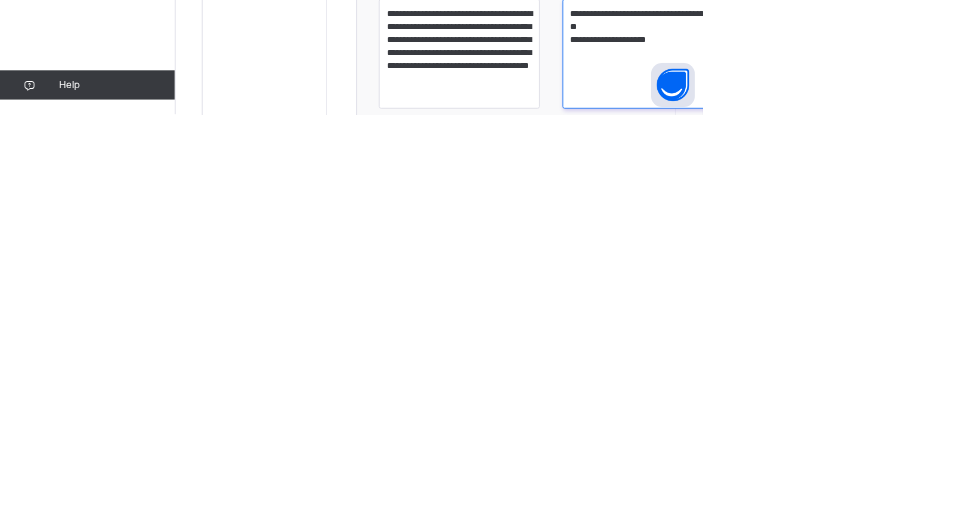 type on "**********" 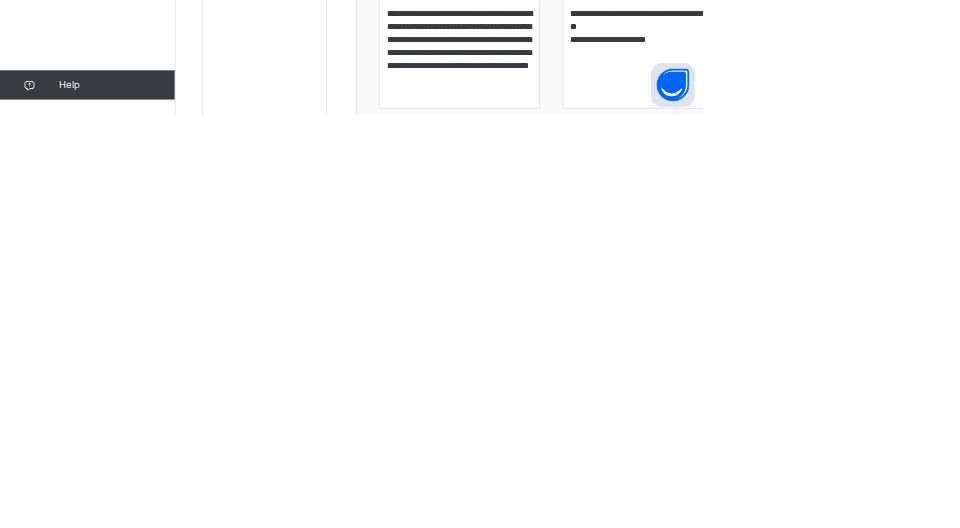click on "Save Comment" at bounding box center [932, 679] 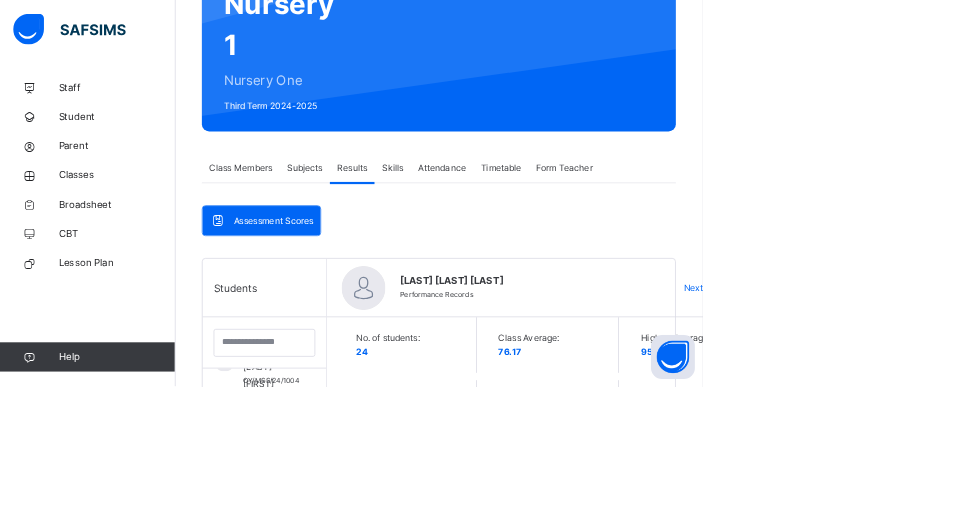 scroll, scrollTop: 366, scrollLeft: 0, axis: vertical 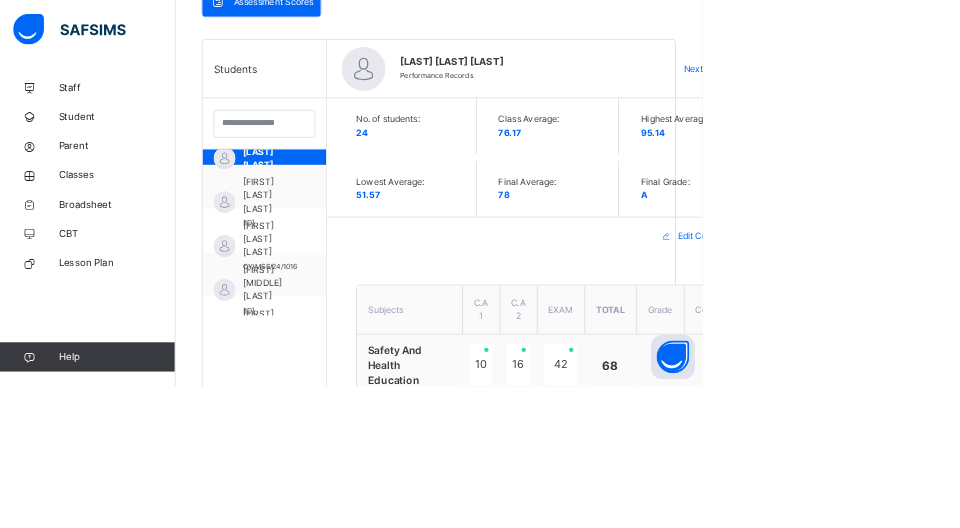 click on "[FIRST] [LAST] [LAST]" at bounding box center [366, 267] 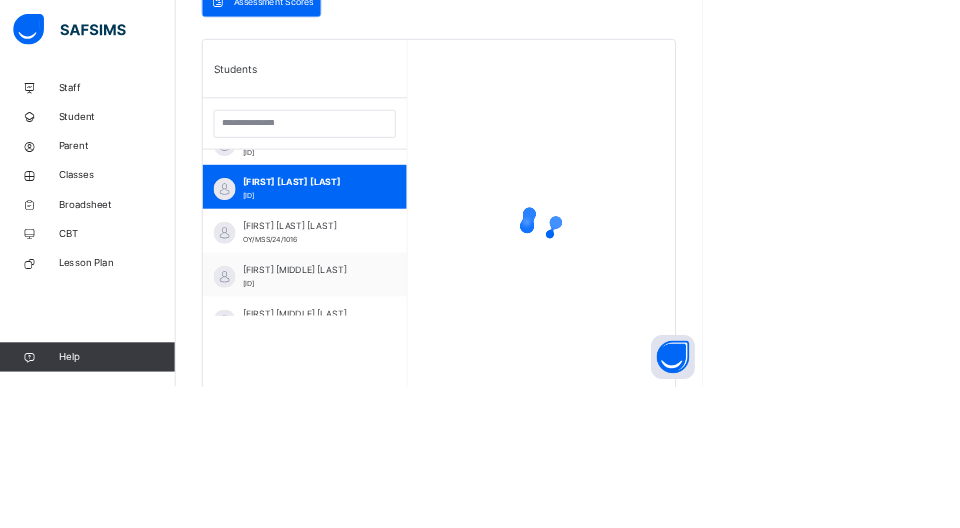 scroll, scrollTop: 501, scrollLeft: 0, axis: vertical 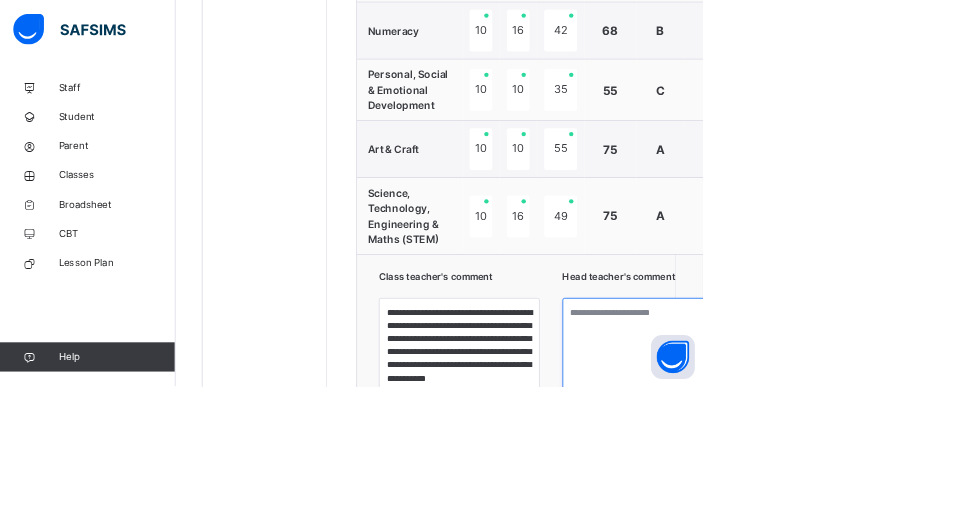 click at bounding box center (879, 482) 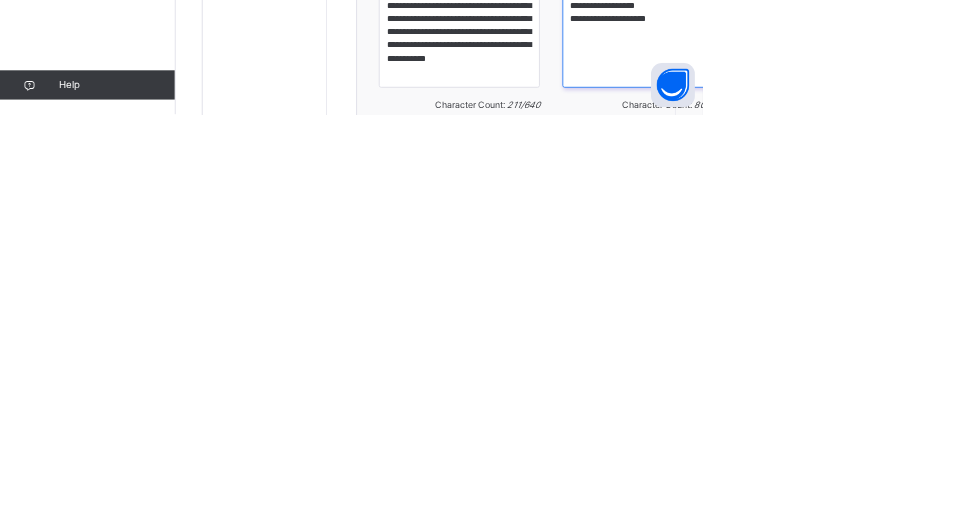 scroll, scrollTop: 1411, scrollLeft: 0, axis: vertical 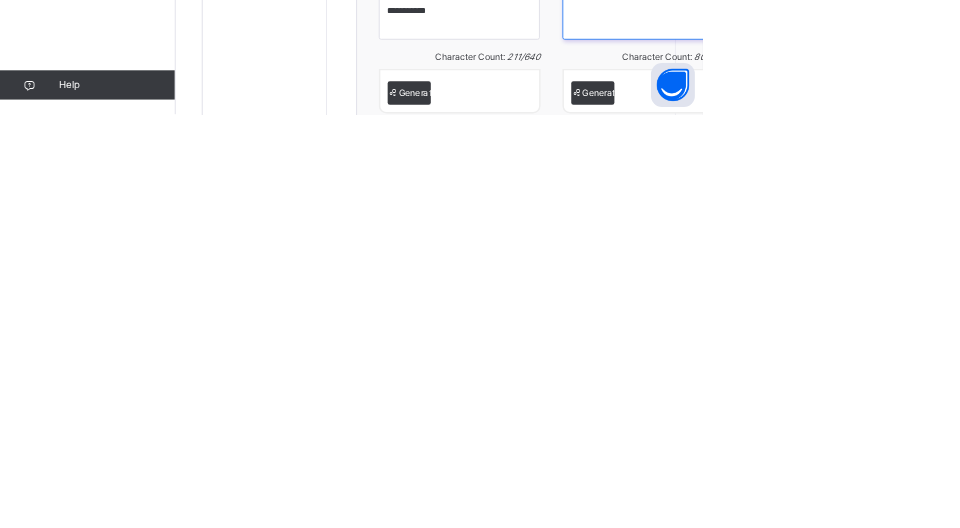 type on "**********" 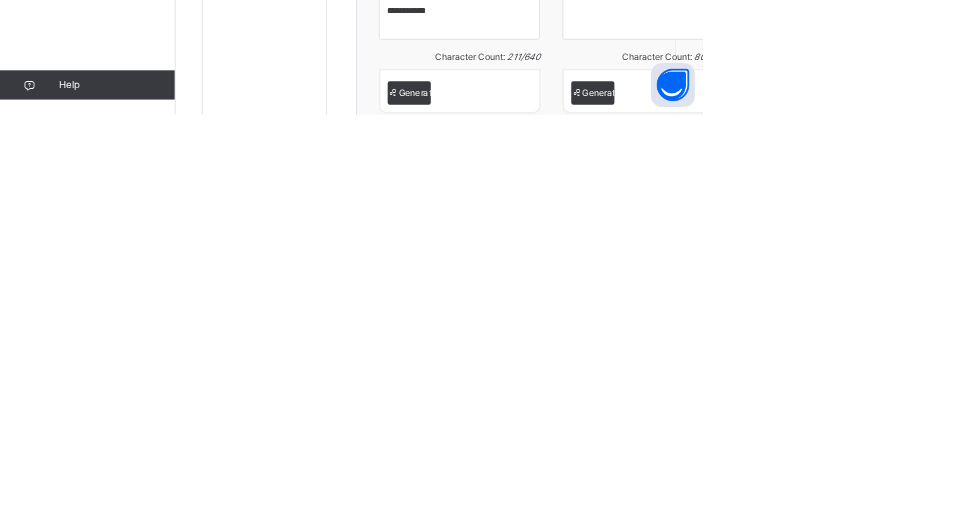 click on "Save Comment" at bounding box center (932, 584) 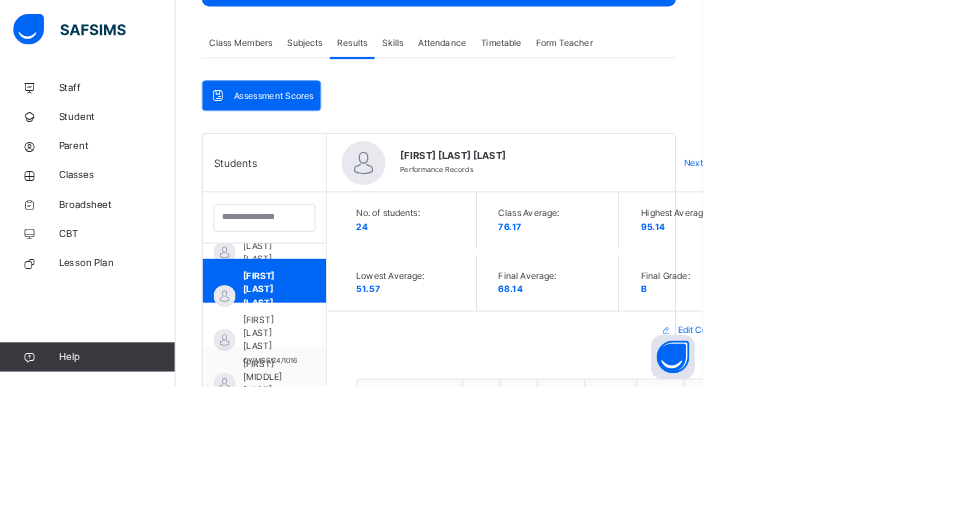 scroll, scrollTop: 467, scrollLeft: 0, axis: vertical 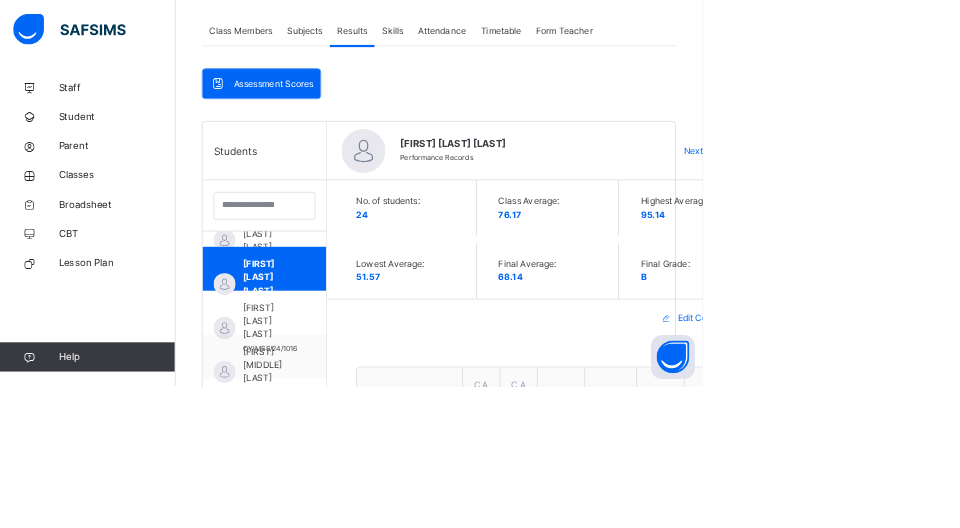 click at bounding box center (1023, 207) 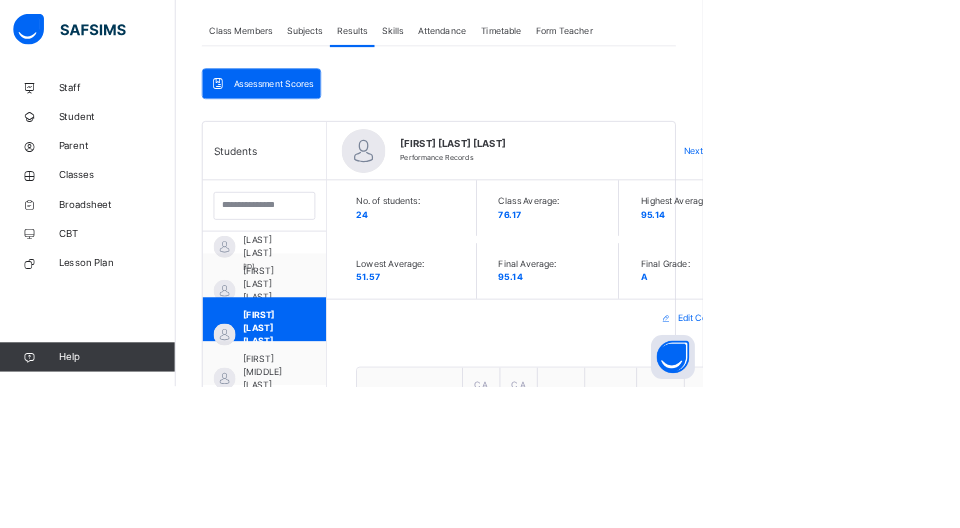 scroll, scrollTop: 1119, scrollLeft: 0, axis: vertical 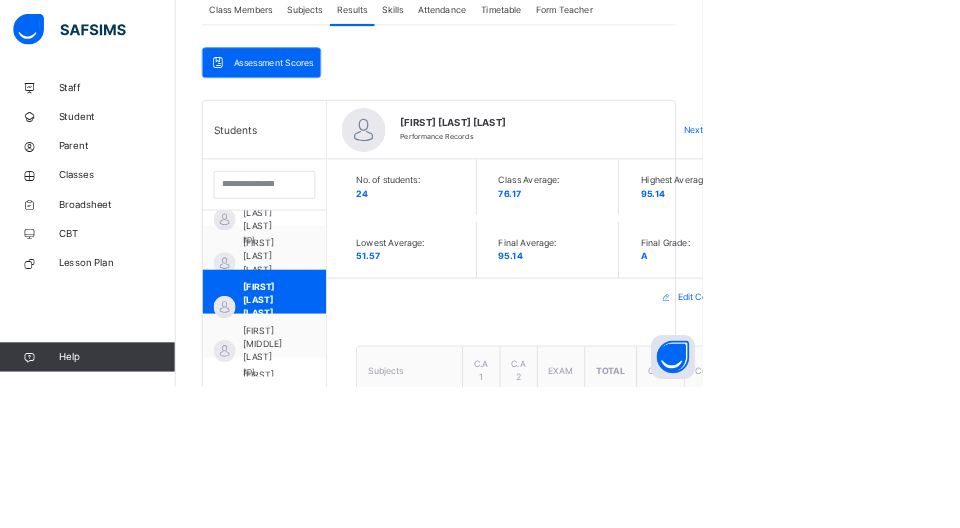 click on "Broadsheet" at bounding box center (120, 280) 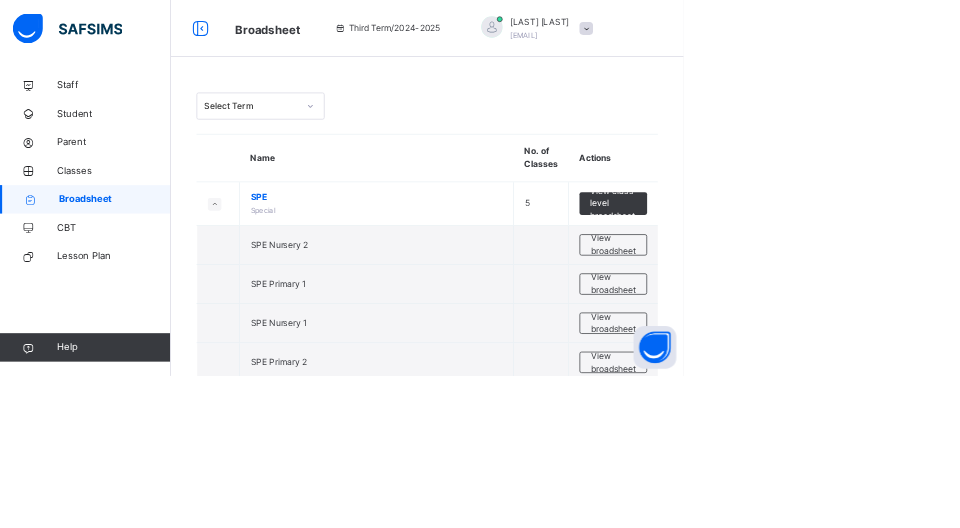 scroll, scrollTop: 219, scrollLeft: 0, axis: vertical 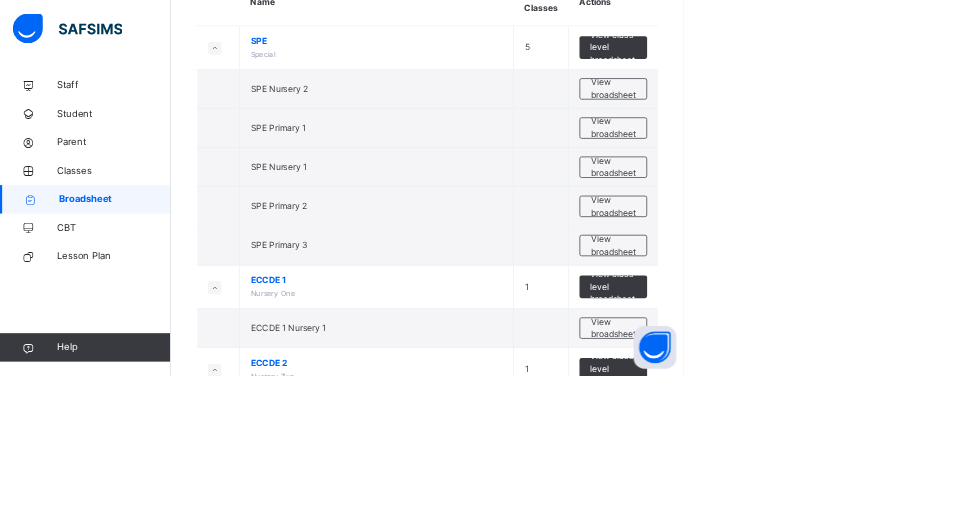 click on "ECCDE 1     Nursery One" at bounding box center (529, 403) 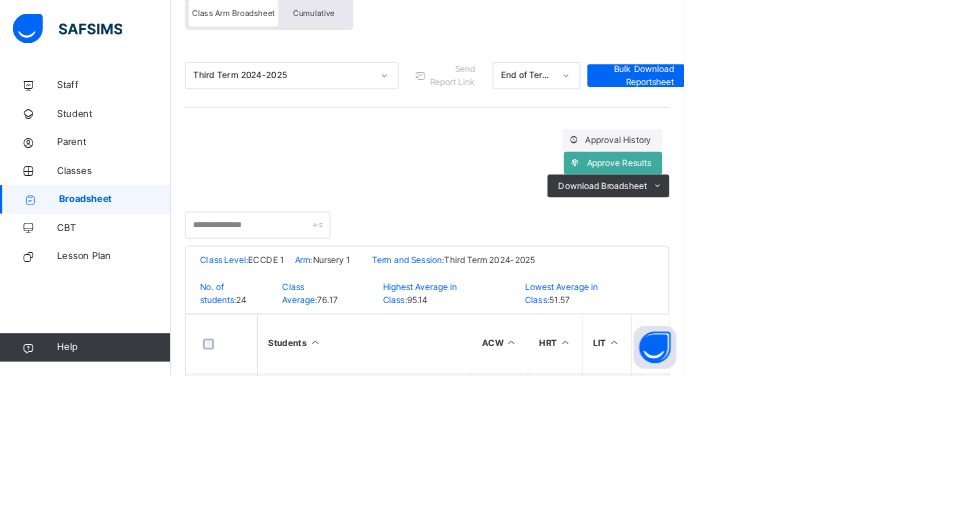 scroll, scrollTop: 197, scrollLeft: 0, axis: vertical 